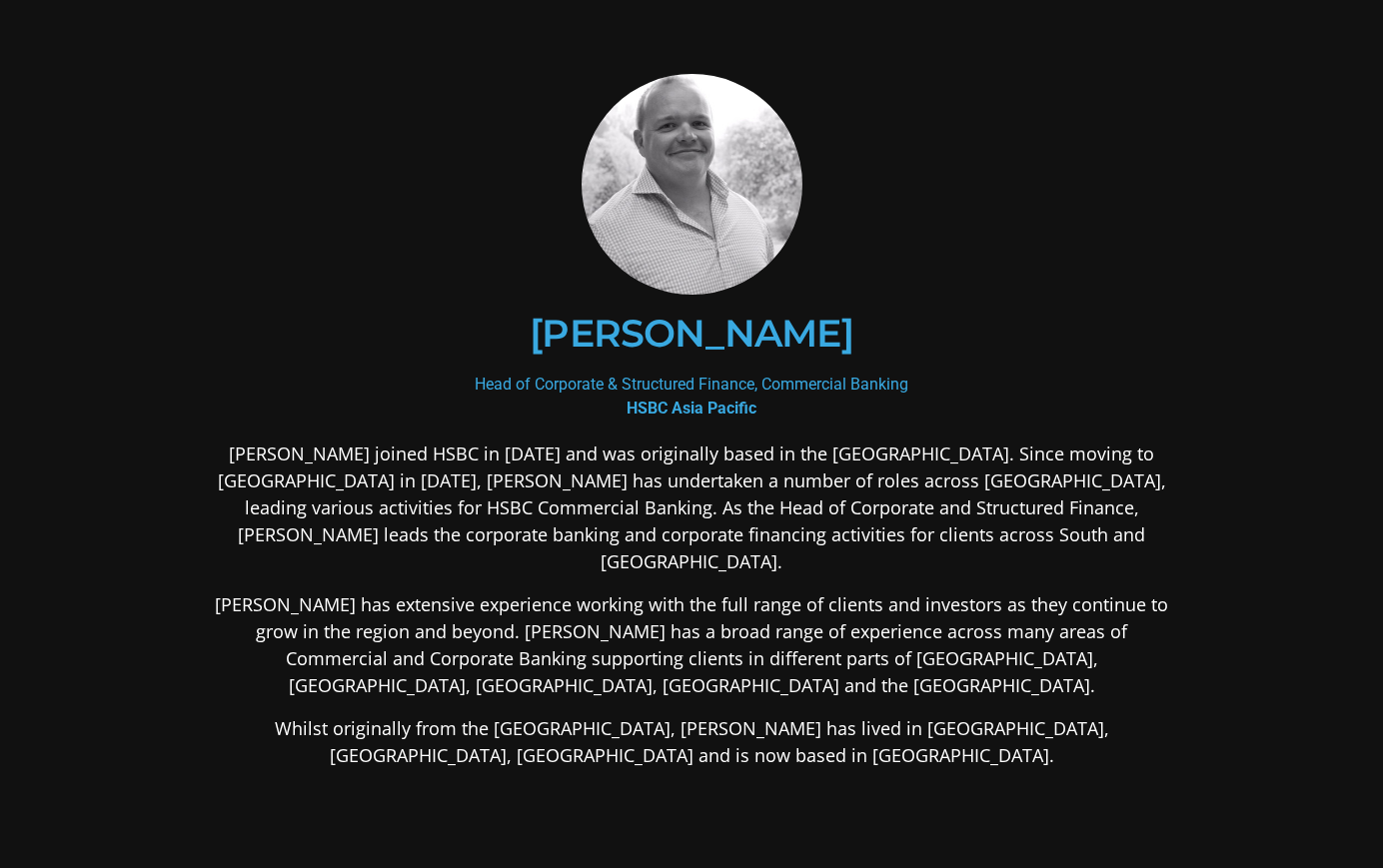 scroll, scrollTop: 0, scrollLeft: 0, axis: both 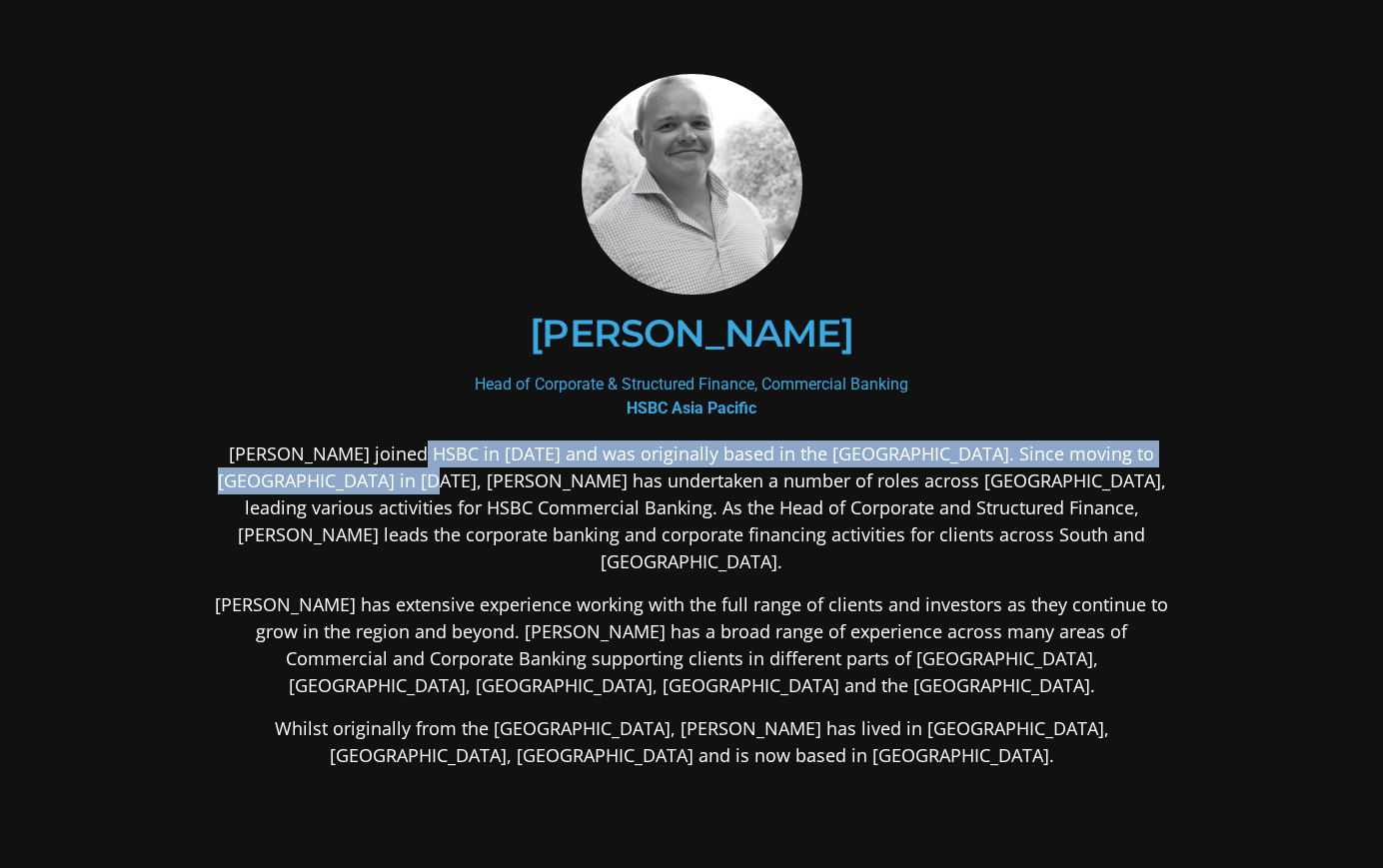drag, startPoint x: 396, startPoint y: 454, endPoint x: 372, endPoint y: 488, distance: 41.617304 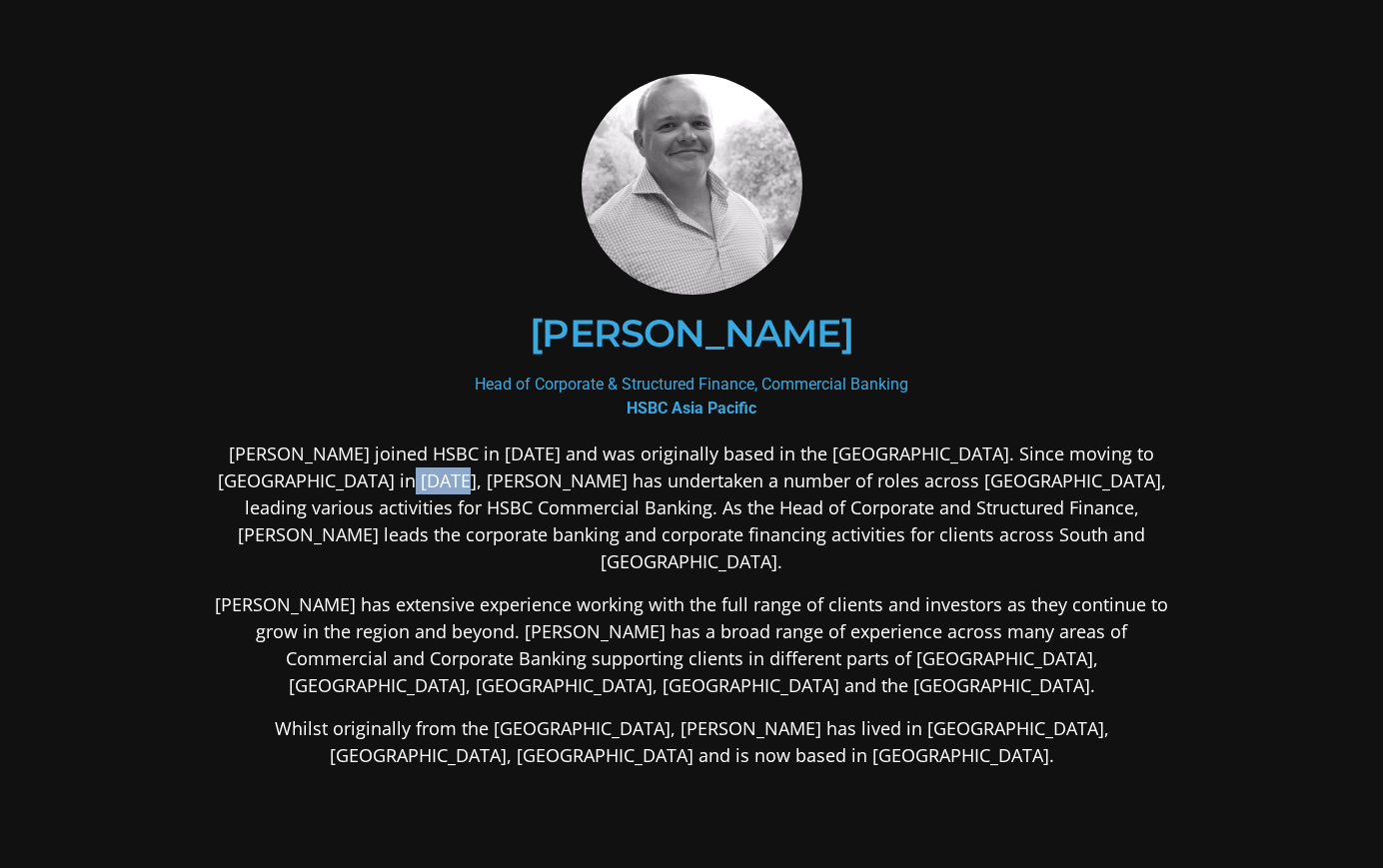click on "David Harrity joined HSBC in 2006 and was originally based in the UK. Since moving to Asia in 2012, David has undertaken a number of roles across Asia Pacific, leading various activities for HSBC Commercial Banking. As the Head of Corporate and Structured Finance, David leads the corporate banking and corporate financing activities for clients across South and Southeast Asia." at bounding box center (692, 507) 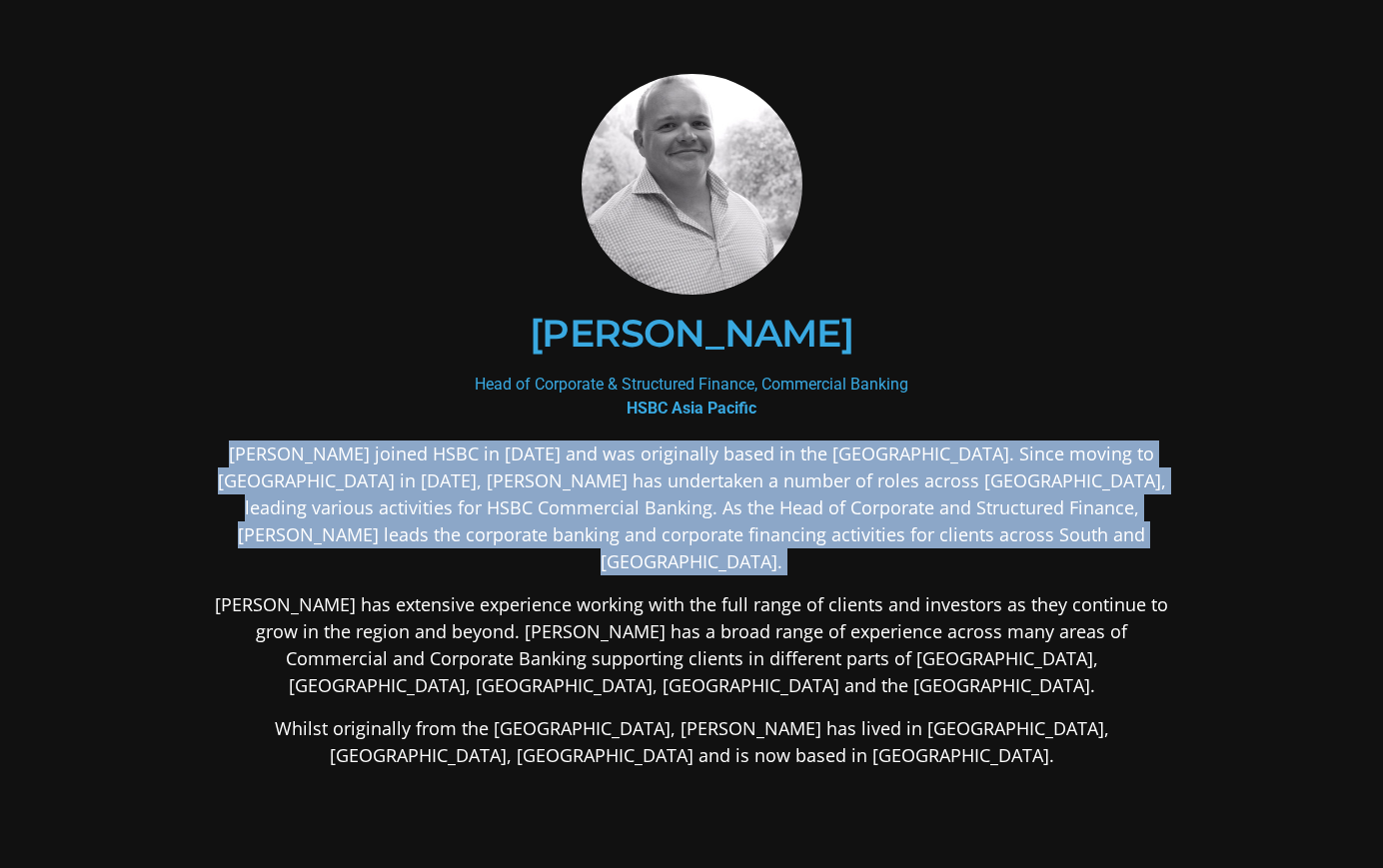 click on "David Harrity joined HSBC in 2006 and was originally based in the UK. Since moving to Asia in 2012, David has undertaken a number of roles across Asia Pacific, leading various activities for HSBC Commercial Banking. As the Head of Corporate and Structured Finance, David leads the corporate banking and corporate financing activities for clients across South and Southeast Asia." at bounding box center [692, 507] 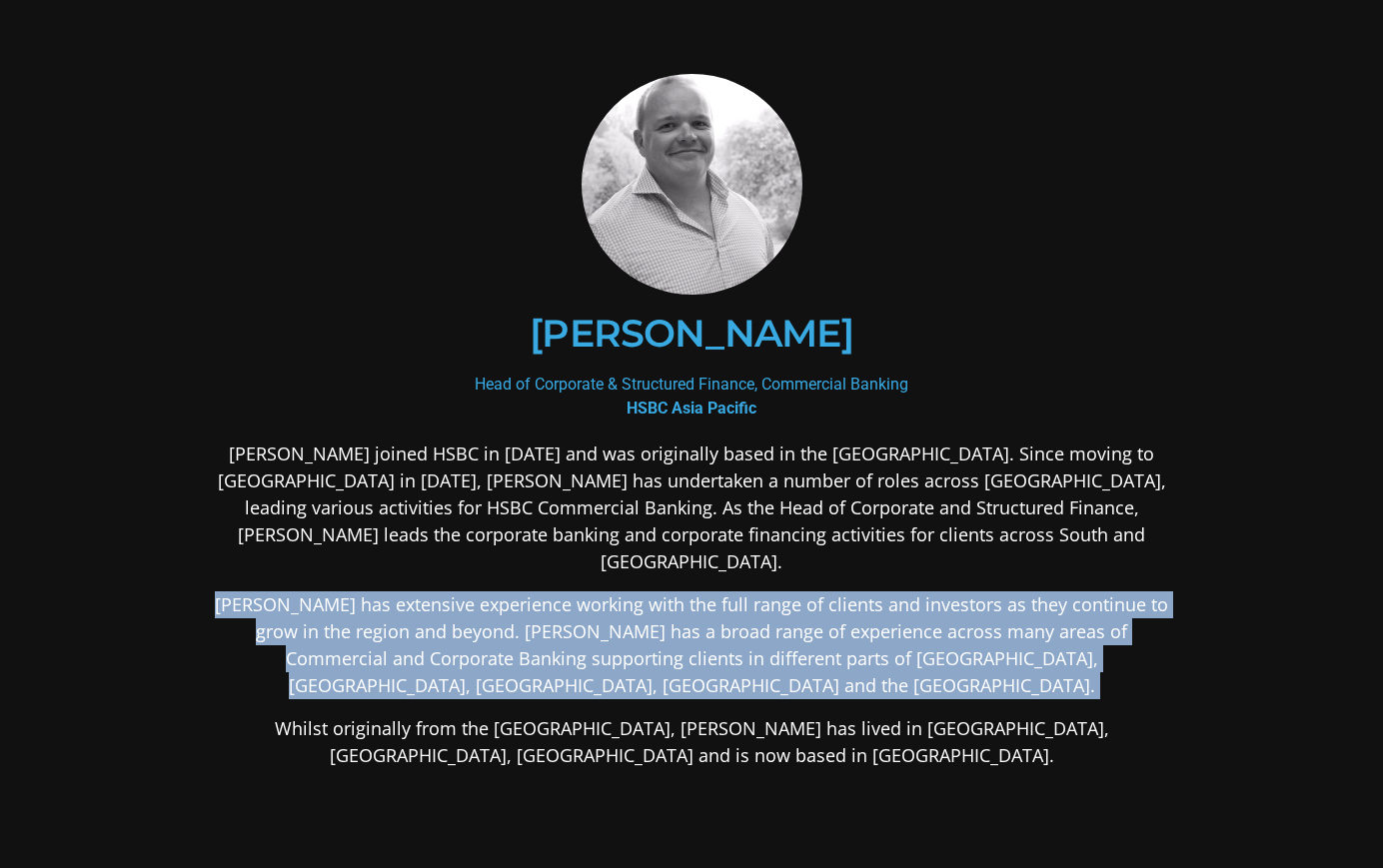 click on "David Harrity joined HSBC in 2006 and was originally based in the UK. Since moving to Asia in 2012, David has undertaken a number of roles across Asia Pacific, leading various activities for HSBC Commercial Banking. As the Head of Corporate and Structured Finance, David leads the corporate banking and corporate financing activities for clients across South and Southeast Asia.
David has extensive experience working with the full range of clients and investors as they continue to grow in the region and beyond. David has a broad range of experience across many areas of Commercial and Corporate Banking supporting clients in different parts of Greater China, ASEAN, Australia, India and the UK.
Whilst originally from the UK, David has lived in Hong Kong, Thailand, India and is now based in Singapore." at bounding box center (692, 762) 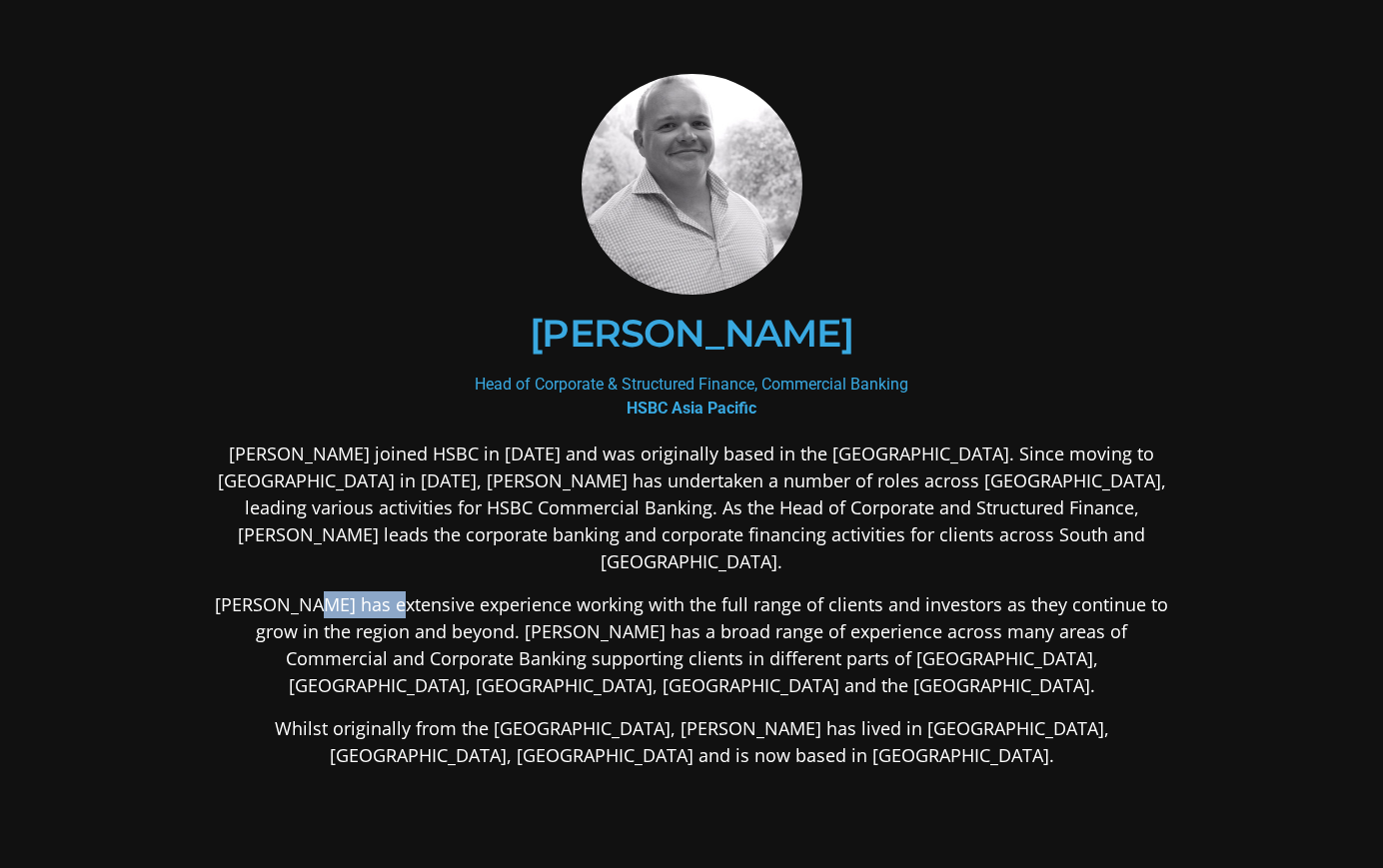 click on "David has extensive experience working with the full range of clients and investors as they continue to grow in the region and beyond. David has a broad range of experience across many areas of Commercial and Corporate Banking supporting clients in different parts of Greater China, ASEAN, Australia, India and the UK." at bounding box center (692, 645) 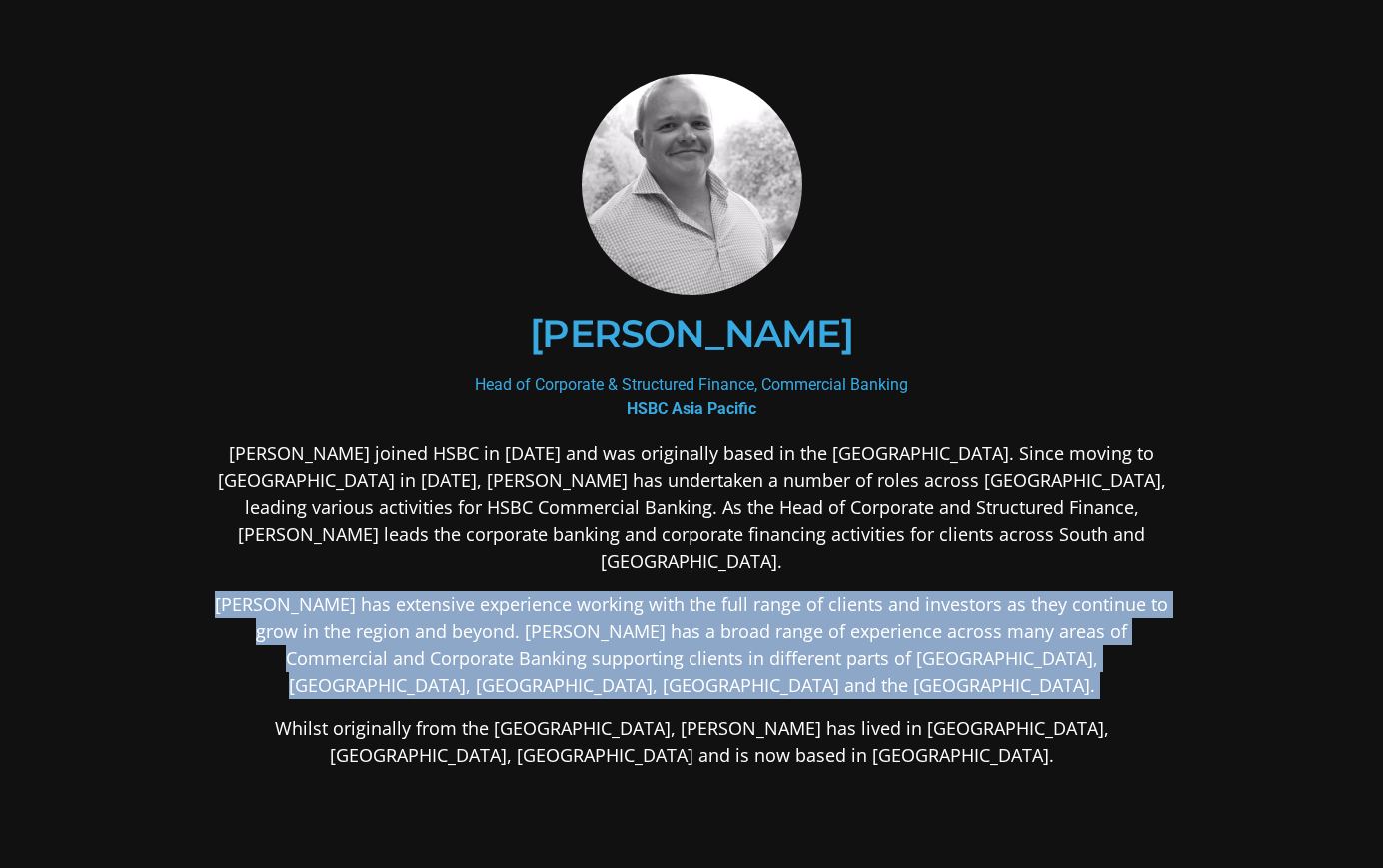 click on "David has extensive experience working with the full range of clients and investors as they continue to grow in the region and beyond. David has a broad range of experience across many areas of Commercial and Corporate Banking supporting clients in different parts of Greater China, ASEAN, Australia, India and the UK." at bounding box center (692, 645) 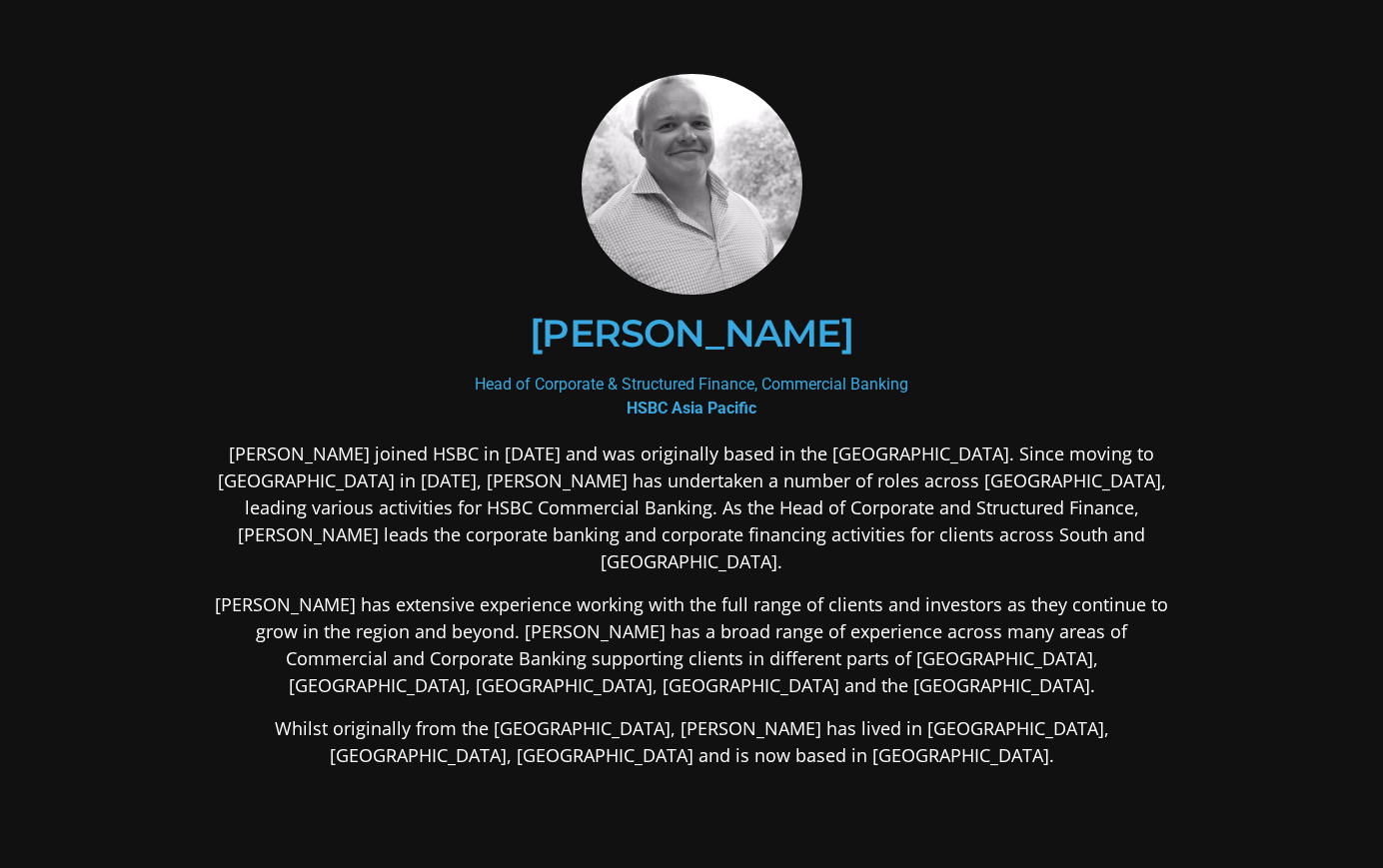 click on "David has extensive experience working with the full range of clients and investors as they continue to grow in the region and beyond. David has a broad range of experience across many areas of Commercial and Corporate Banking supporting clients in different parts of Greater China, ASEAN, Australia, India and the UK." at bounding box center (692, 645) 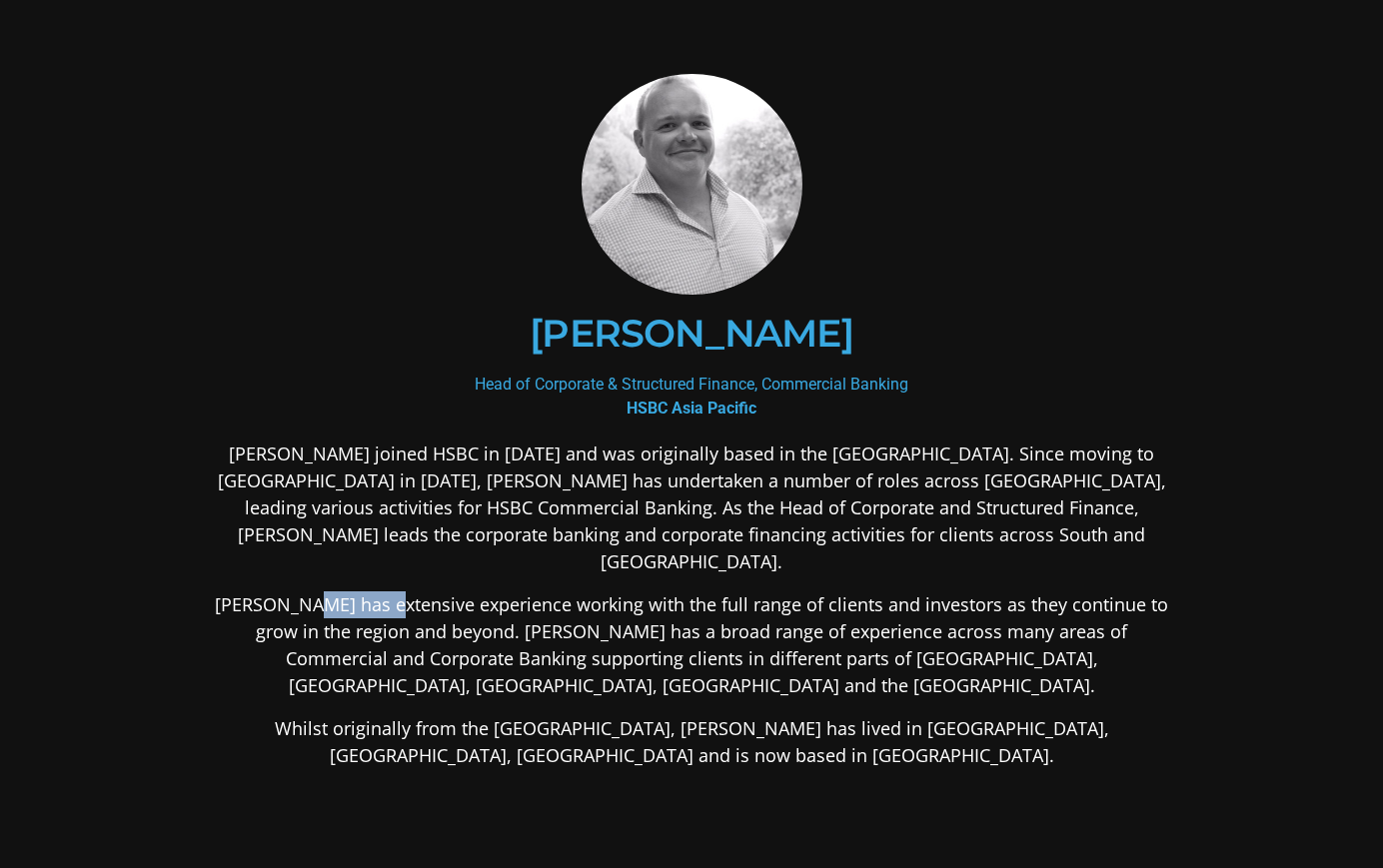 click on "David has extensive experience working with the full range of clients and investors as they continue to grow in the region and beyond. David has a broad range of experience across many areas of Commercial and Corporate Banking supporting clients in different parts of Greater China, ASEAN, Australia, India and the UK." at bounding box center [692, 645] 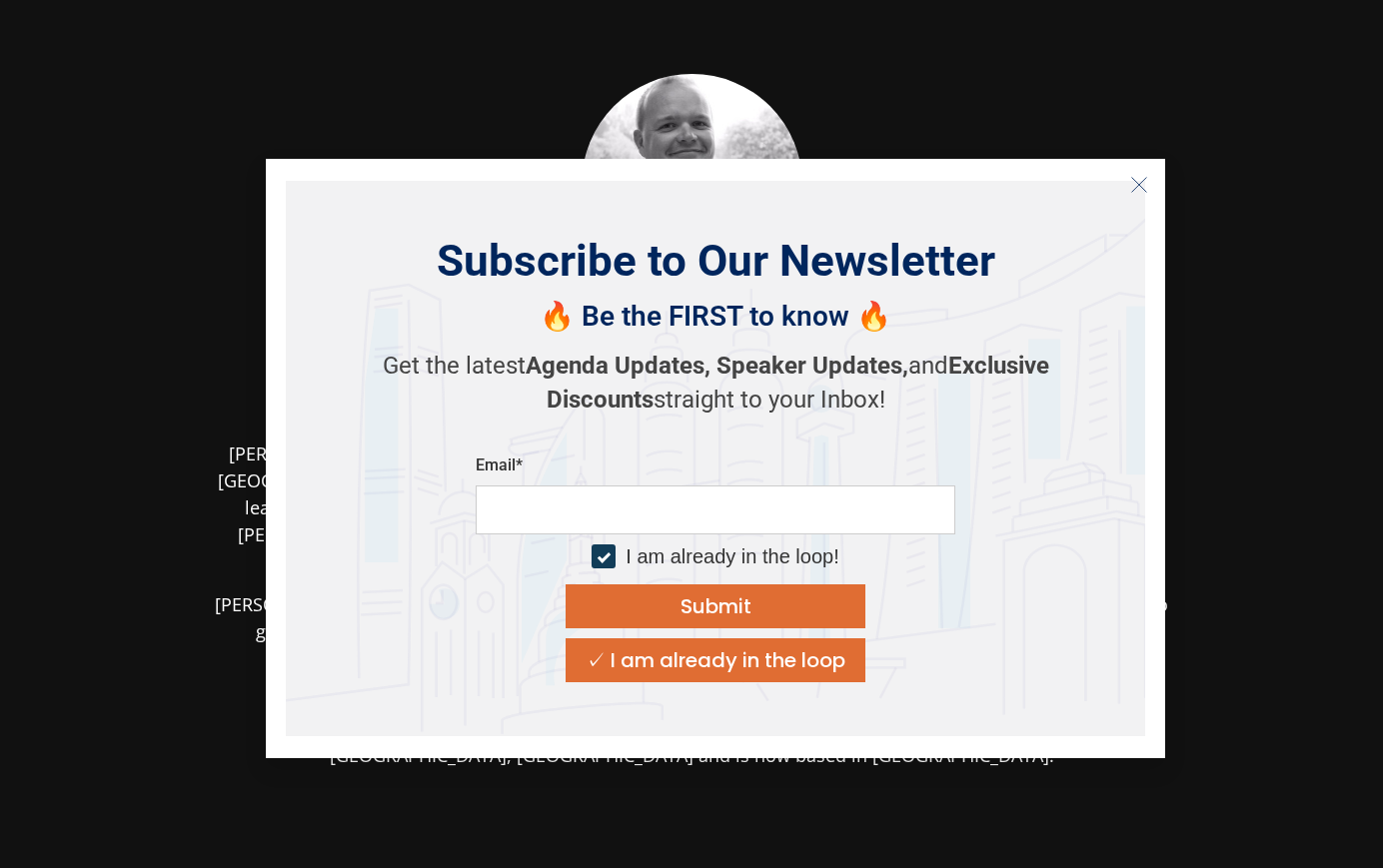 click at bounding box center (1139, 185) 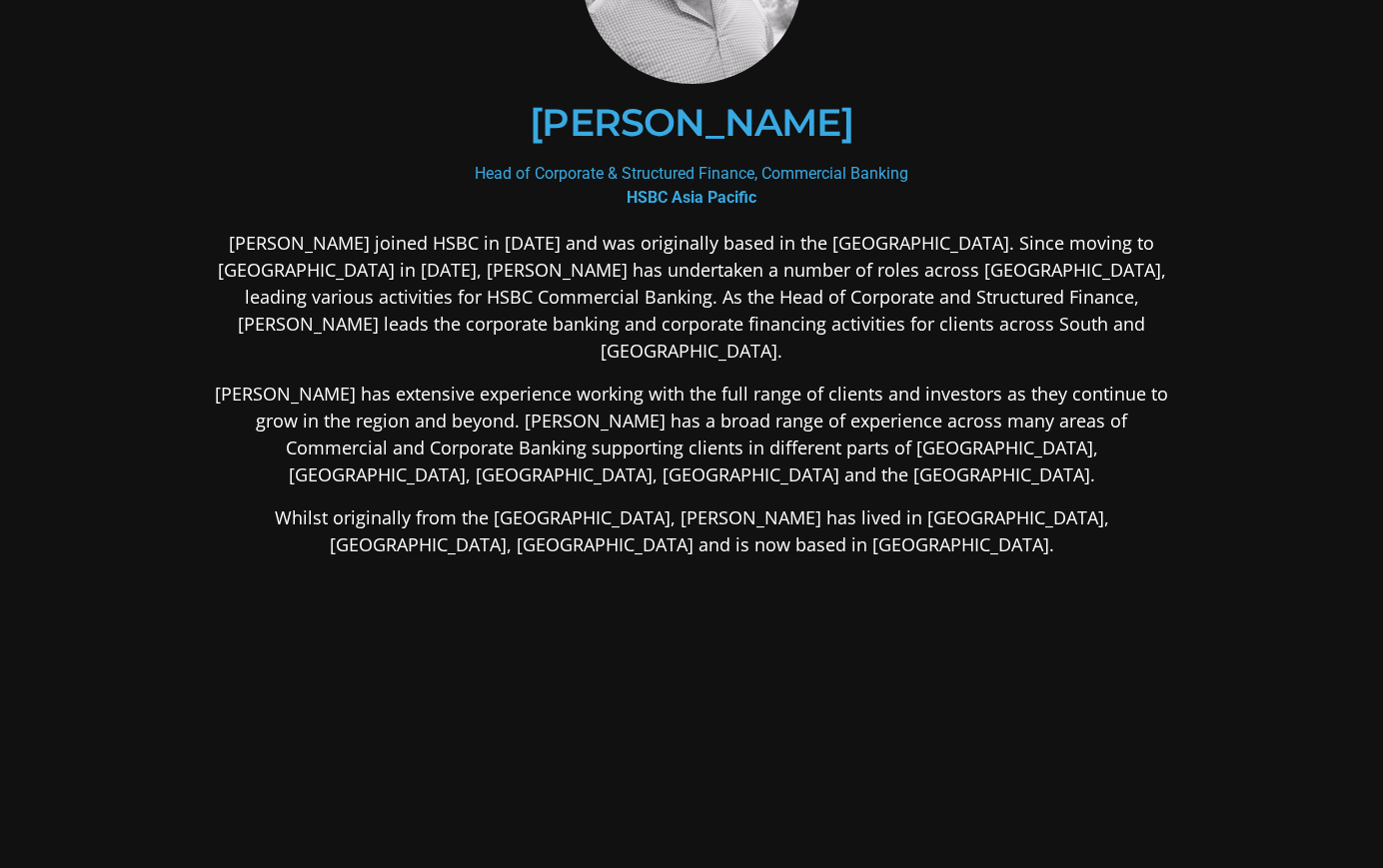 scroll, scrollTop: 0, scrollLeft: 0, axis: both 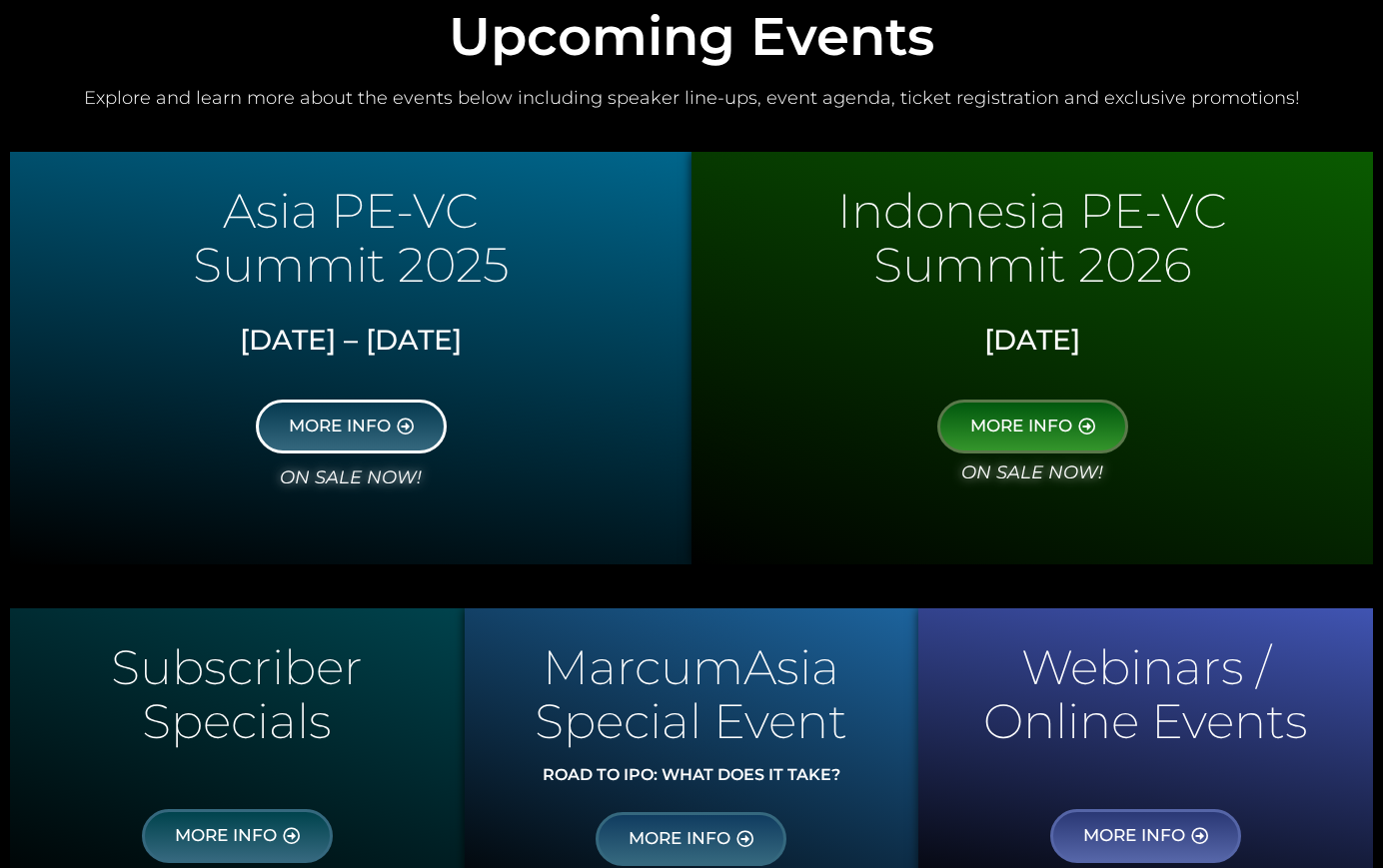 click on "MORE INFO" at bounding box center (351, 427) 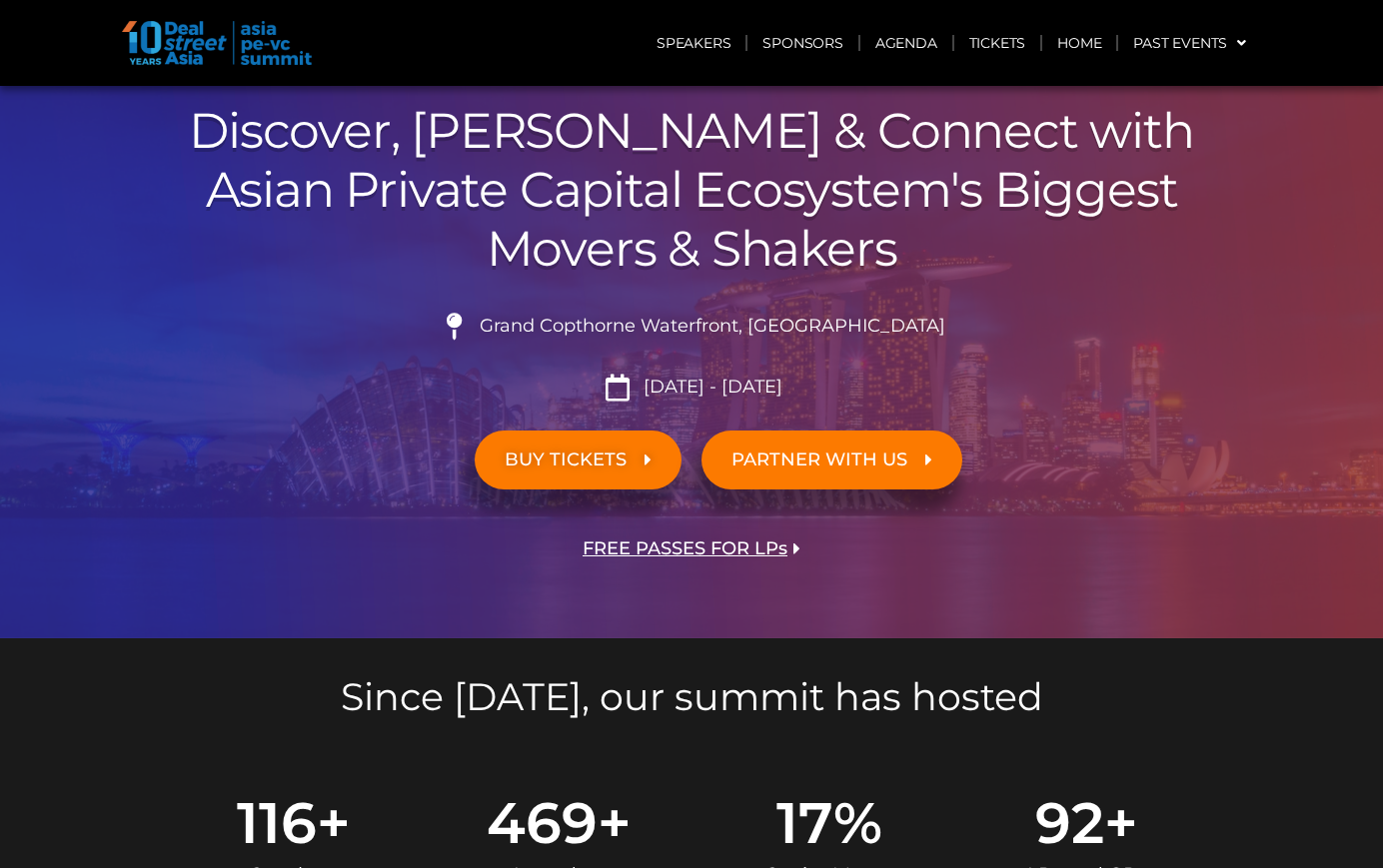 scroll, scrollTop: 177, scrollLeft: 0, axis: vertical 